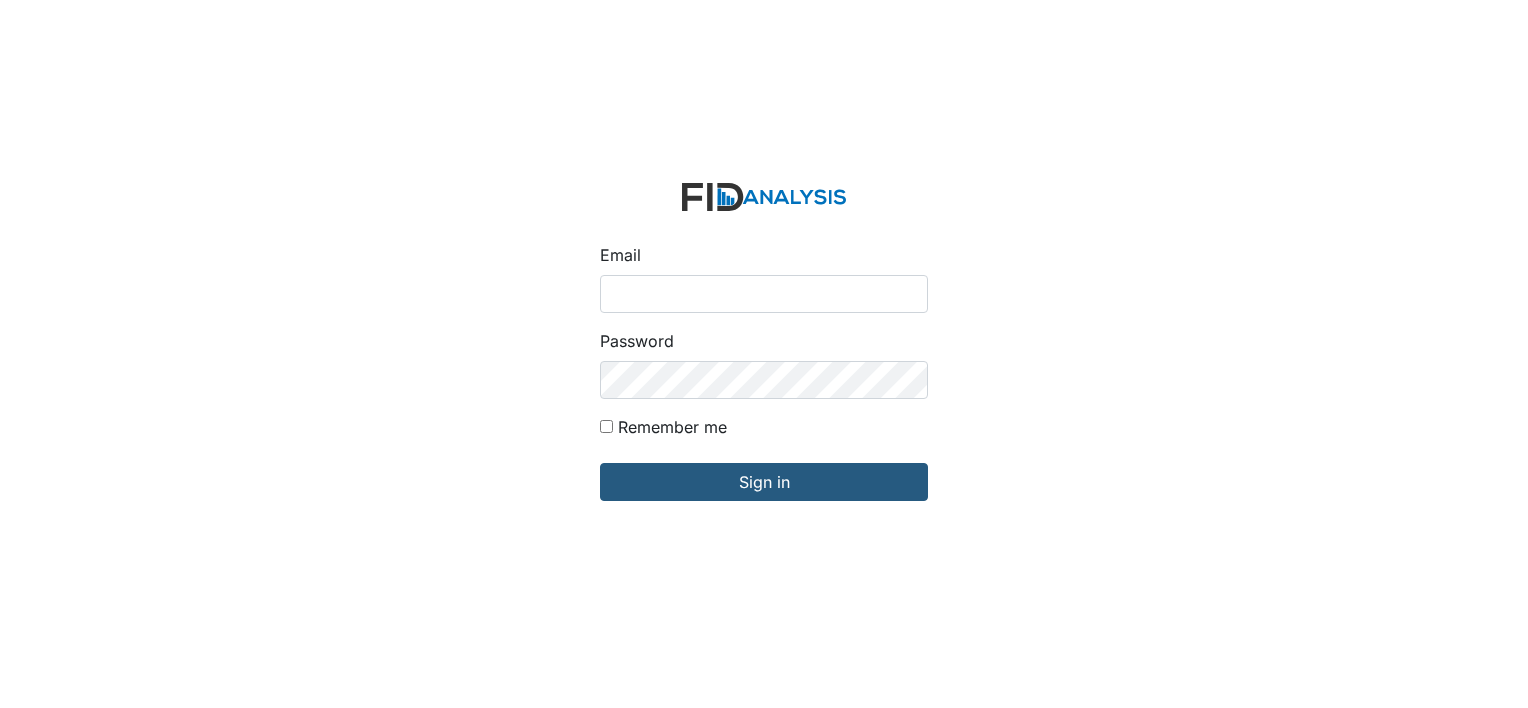 scroll, scrollTop: 0, scrollLeft: 0, axis: both 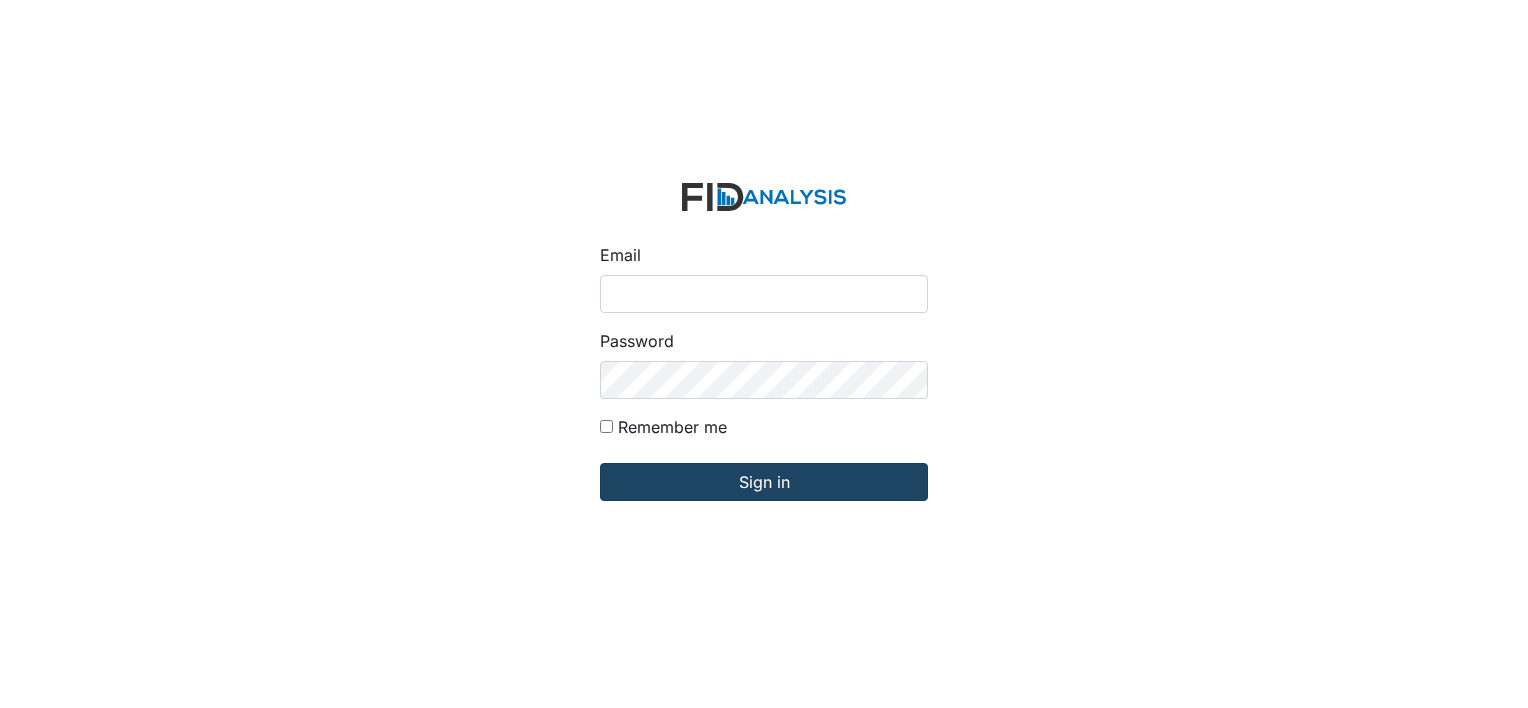 type on "[EMAIL]" 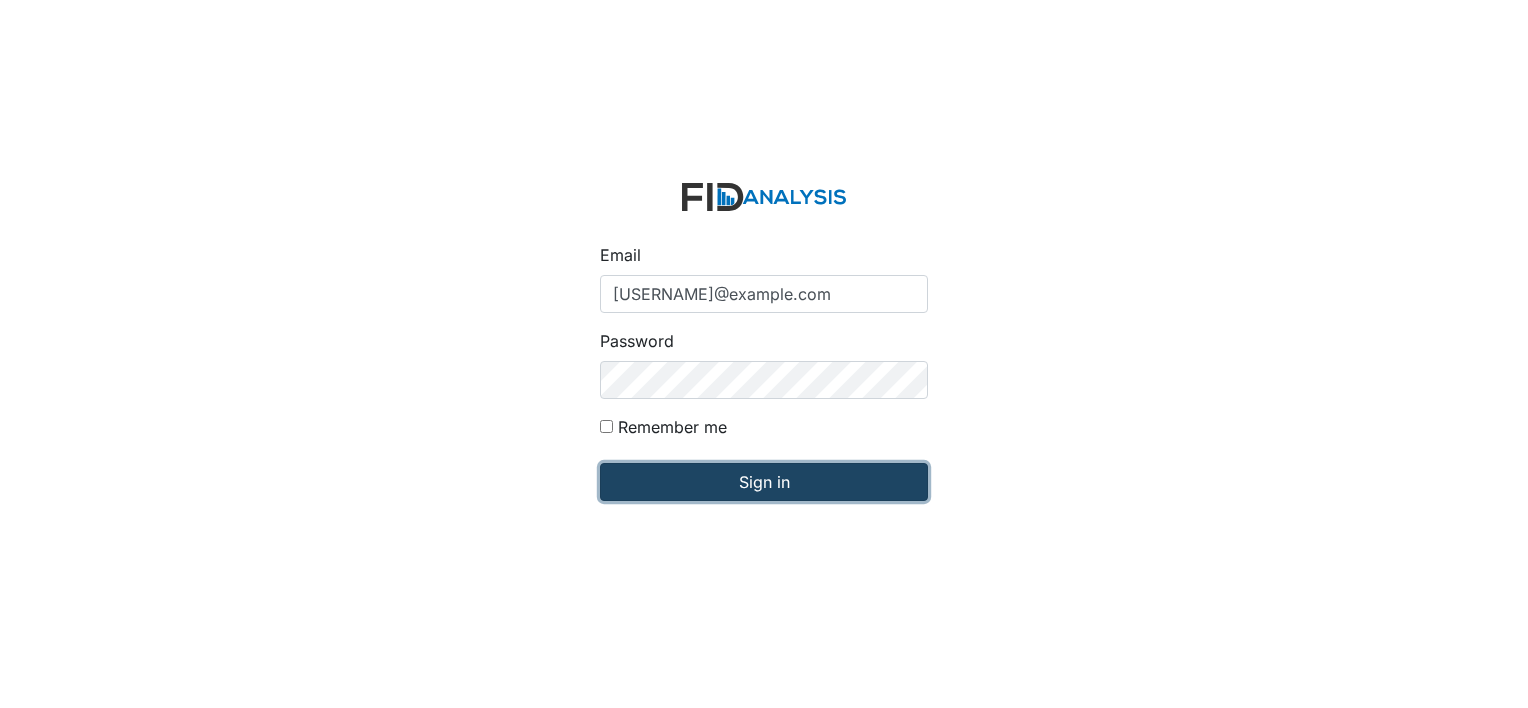 click on "Sign in" at bounding box center (764, 482) 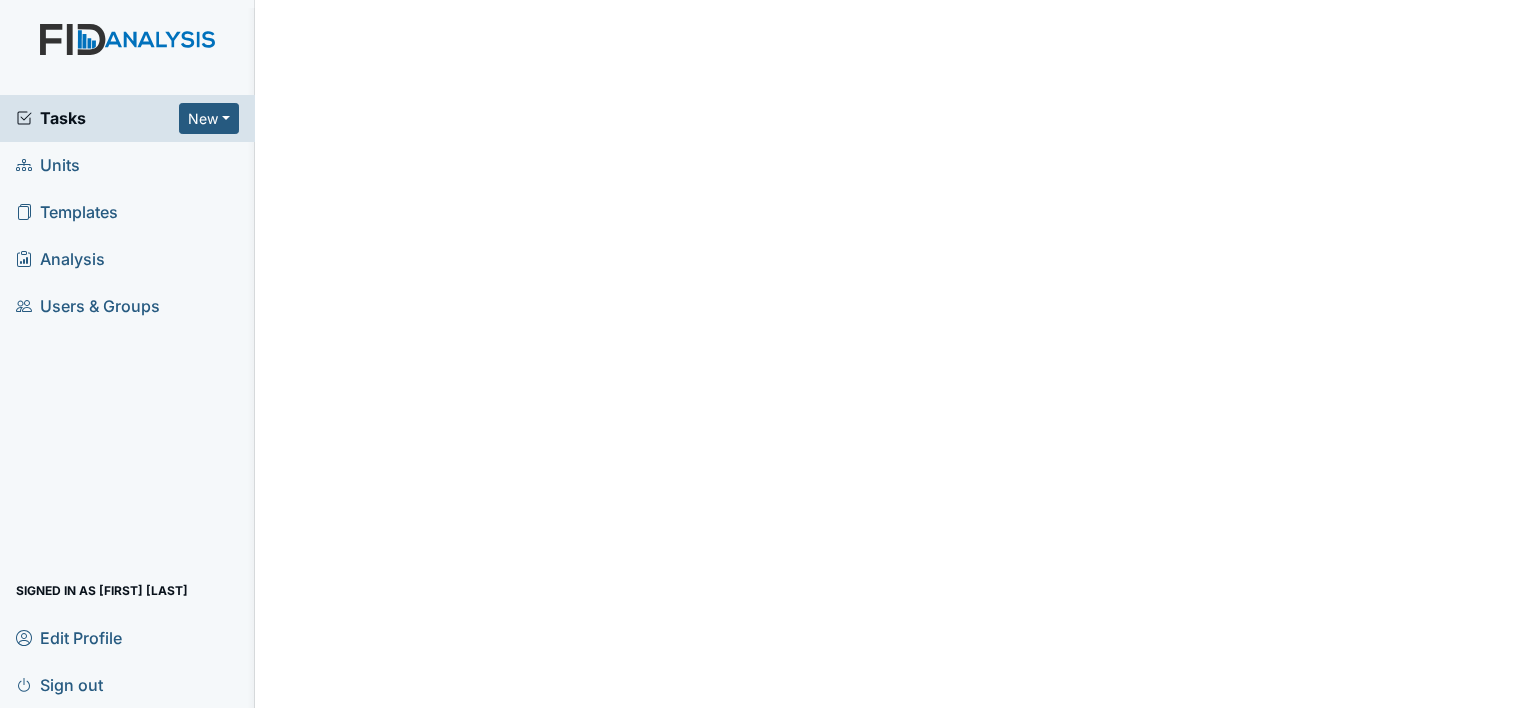 scroll, scrollTop: 0, scrollLeft: 0, axis: both 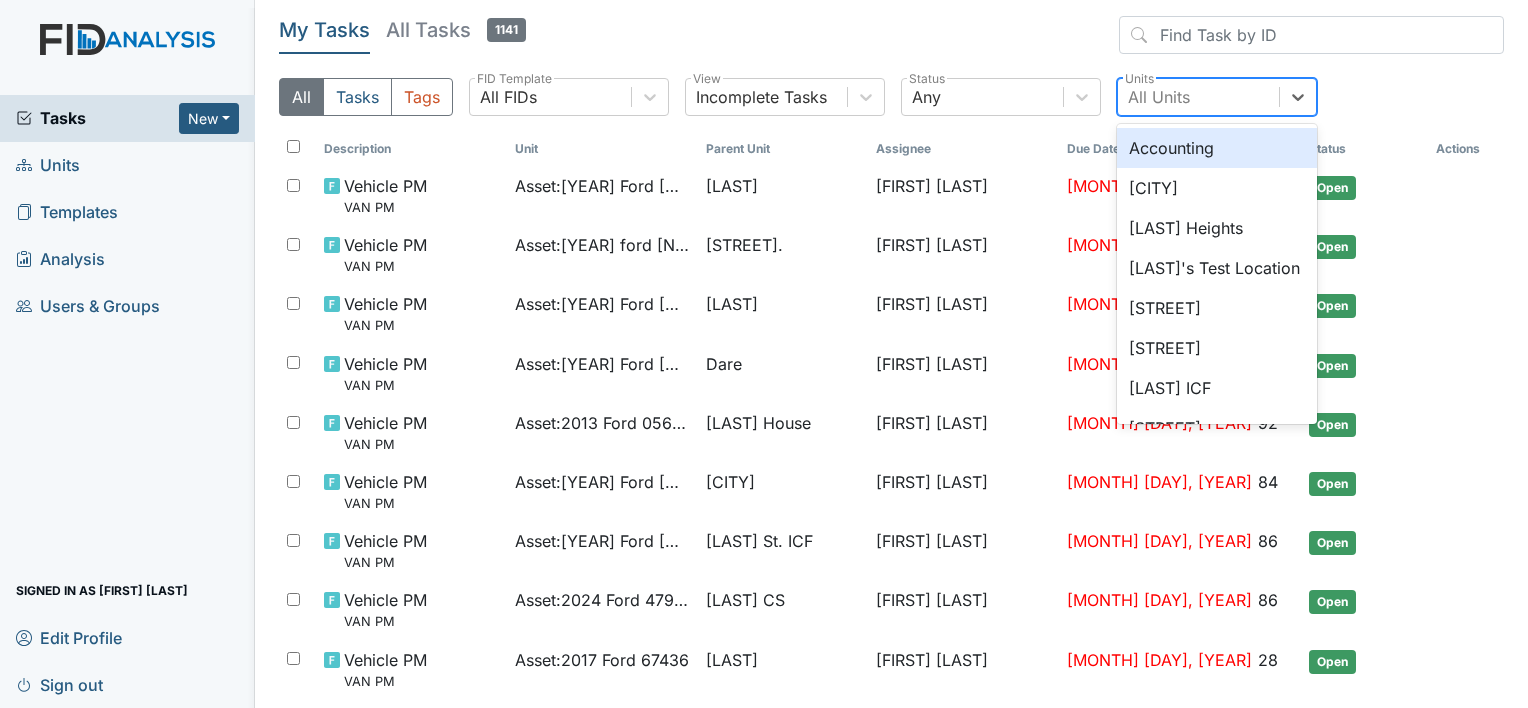 click on "All Units" at bounding box center (1159, 97) 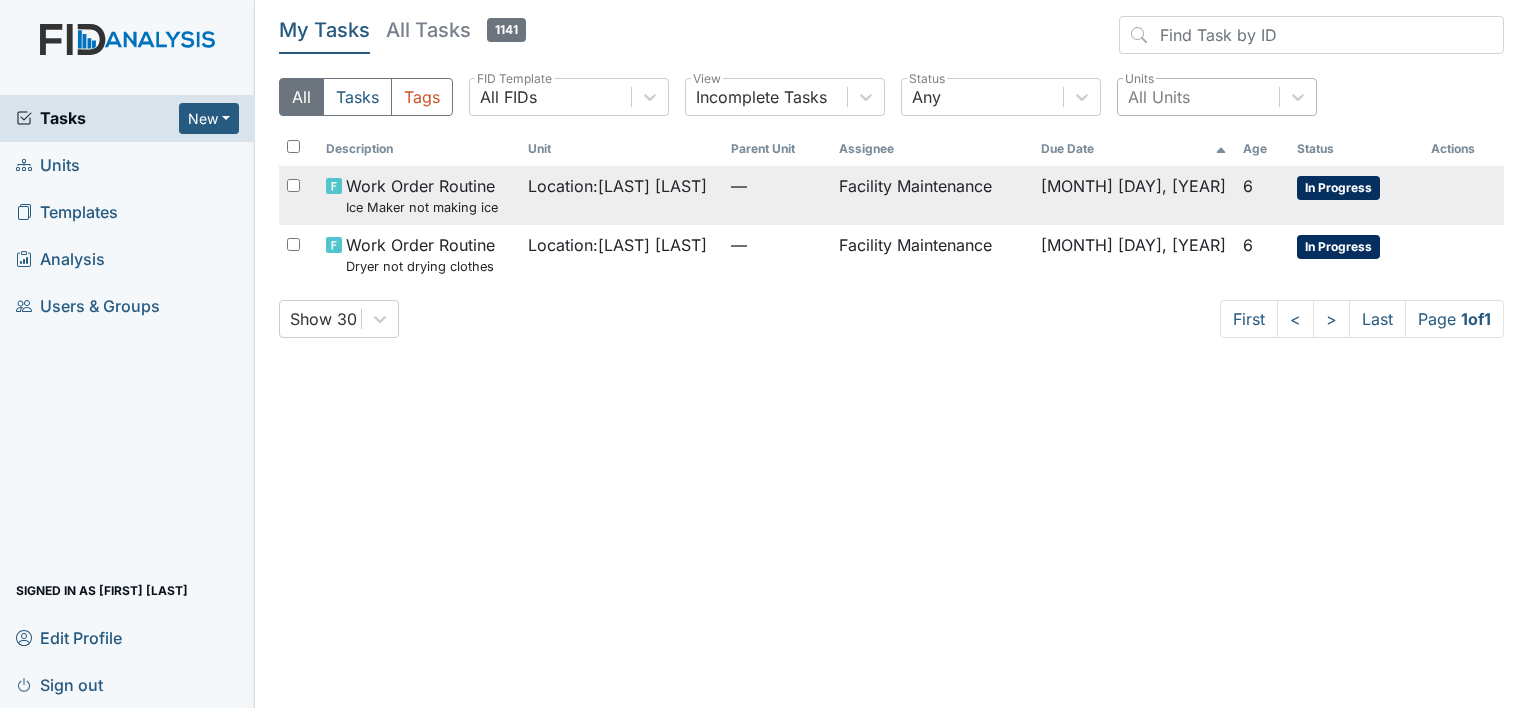 click on "Facility Maintenance" at bounding box center [932, 195] 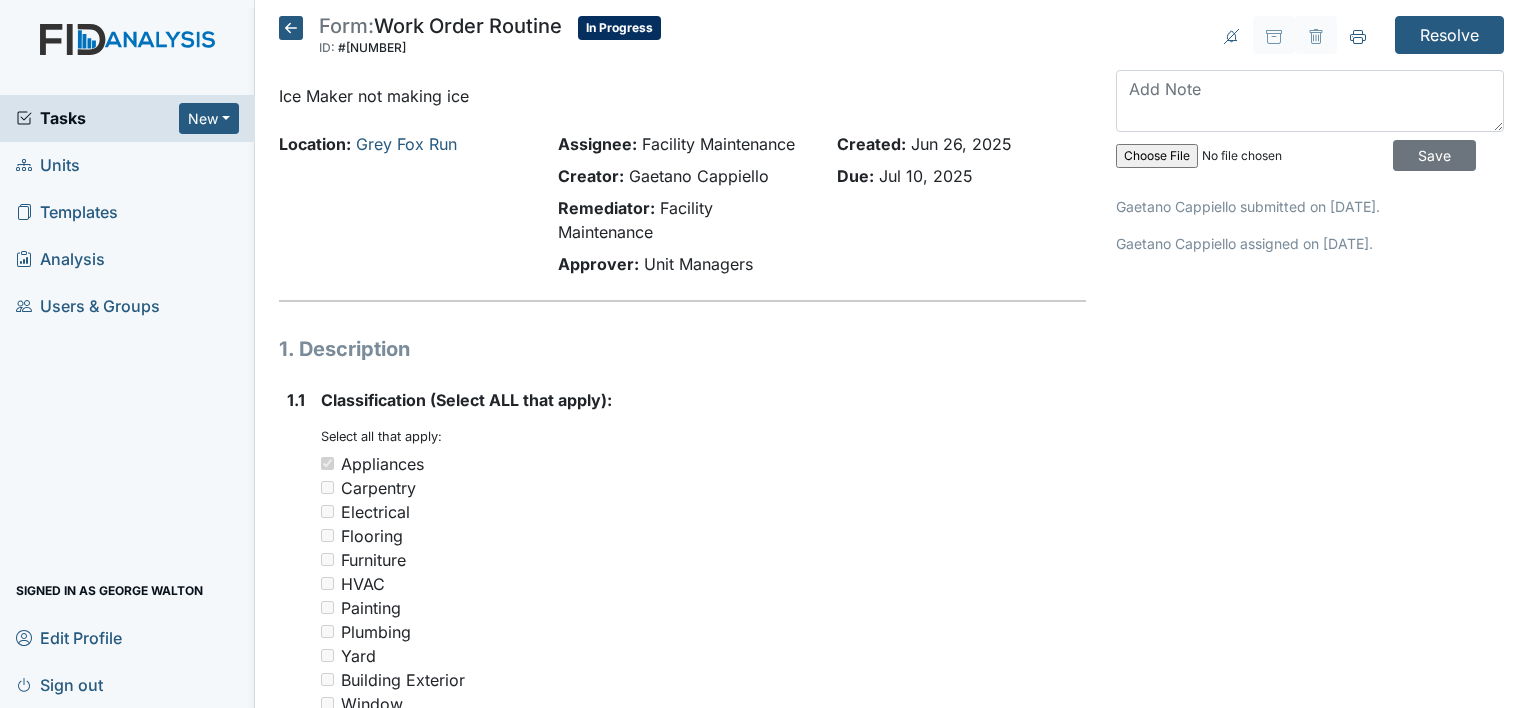 scroll, scrollTop: 0, scrollLeft: 0, axis: both 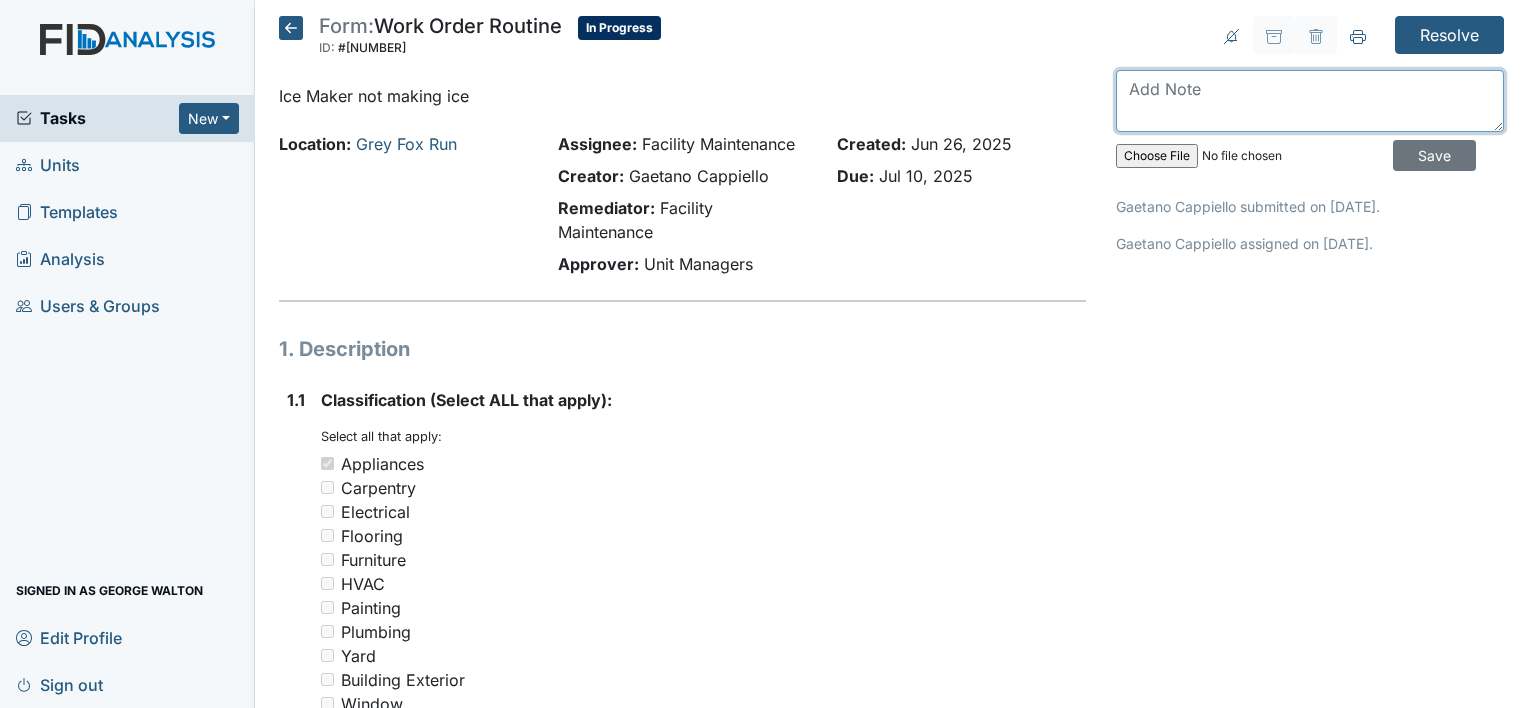 click at bounding box center [1310, 101] 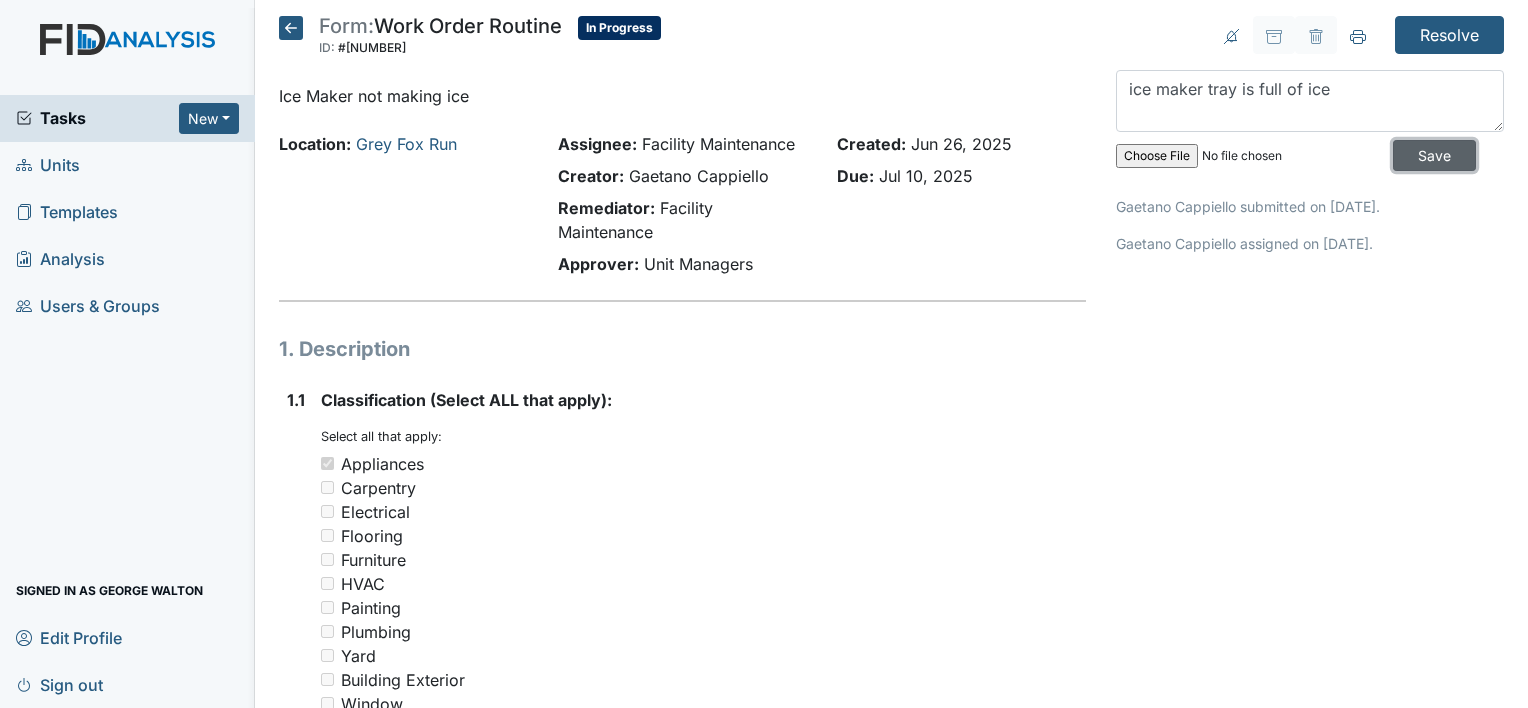 click on "Save" at bounding box center (1434, 155) 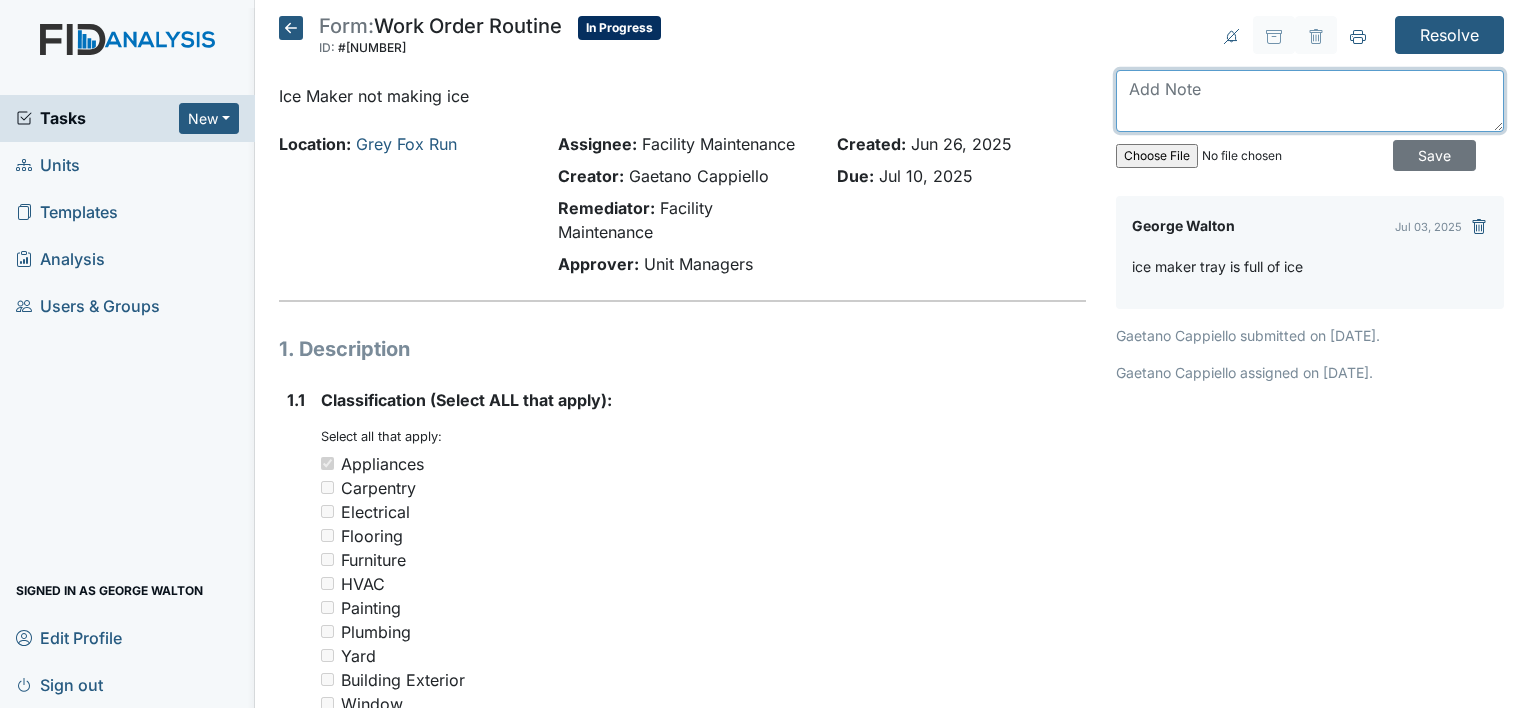 click at bounding box center (1310, 101) 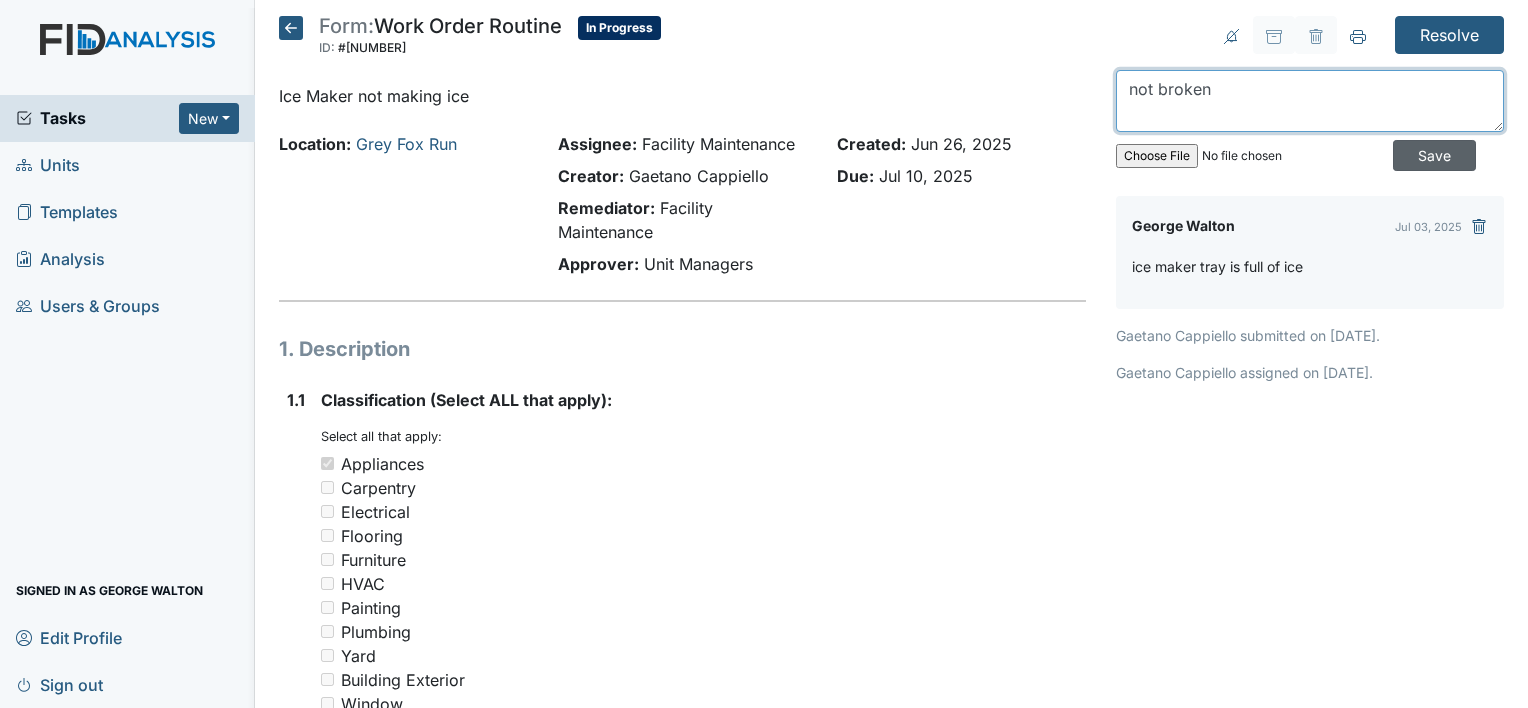 type on "not broken" 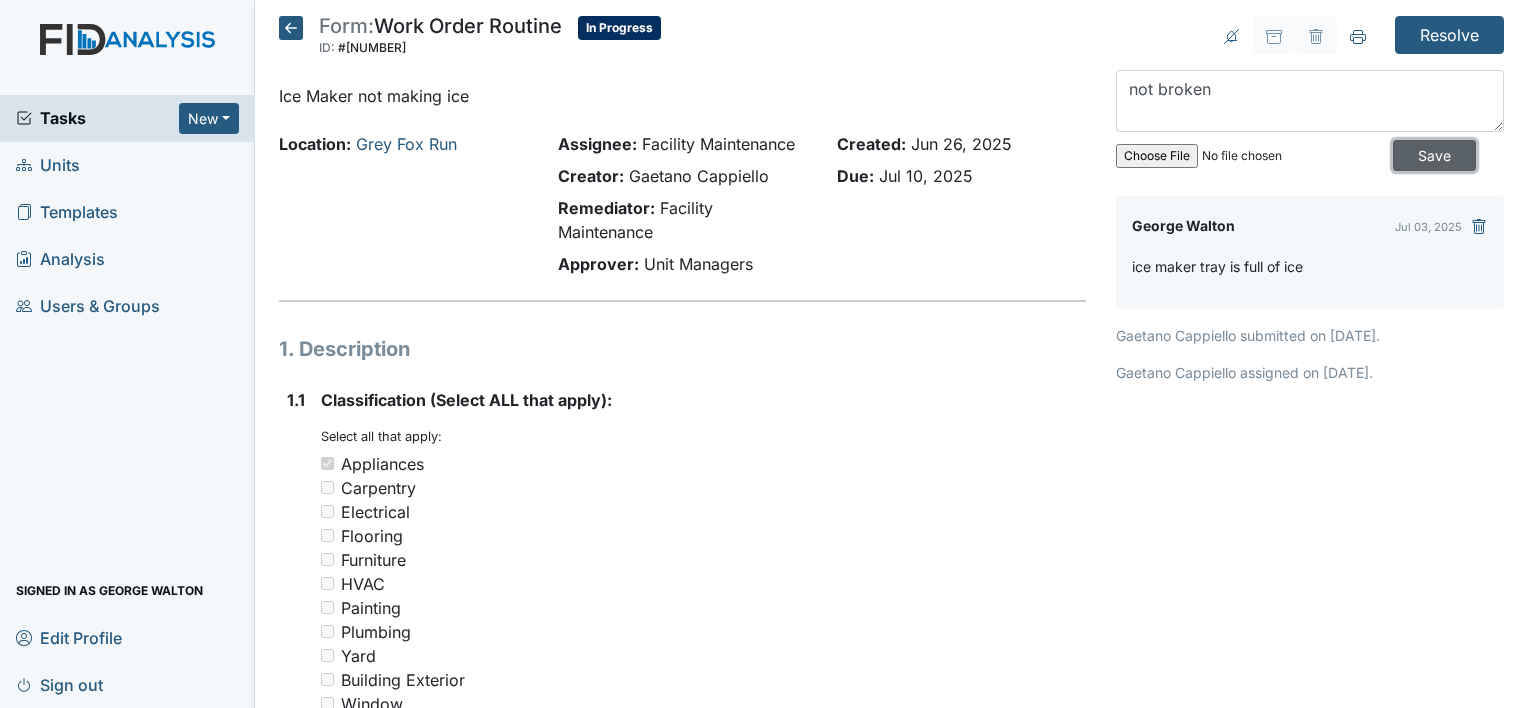 click on "Save" at bounding box center [1434, 155] 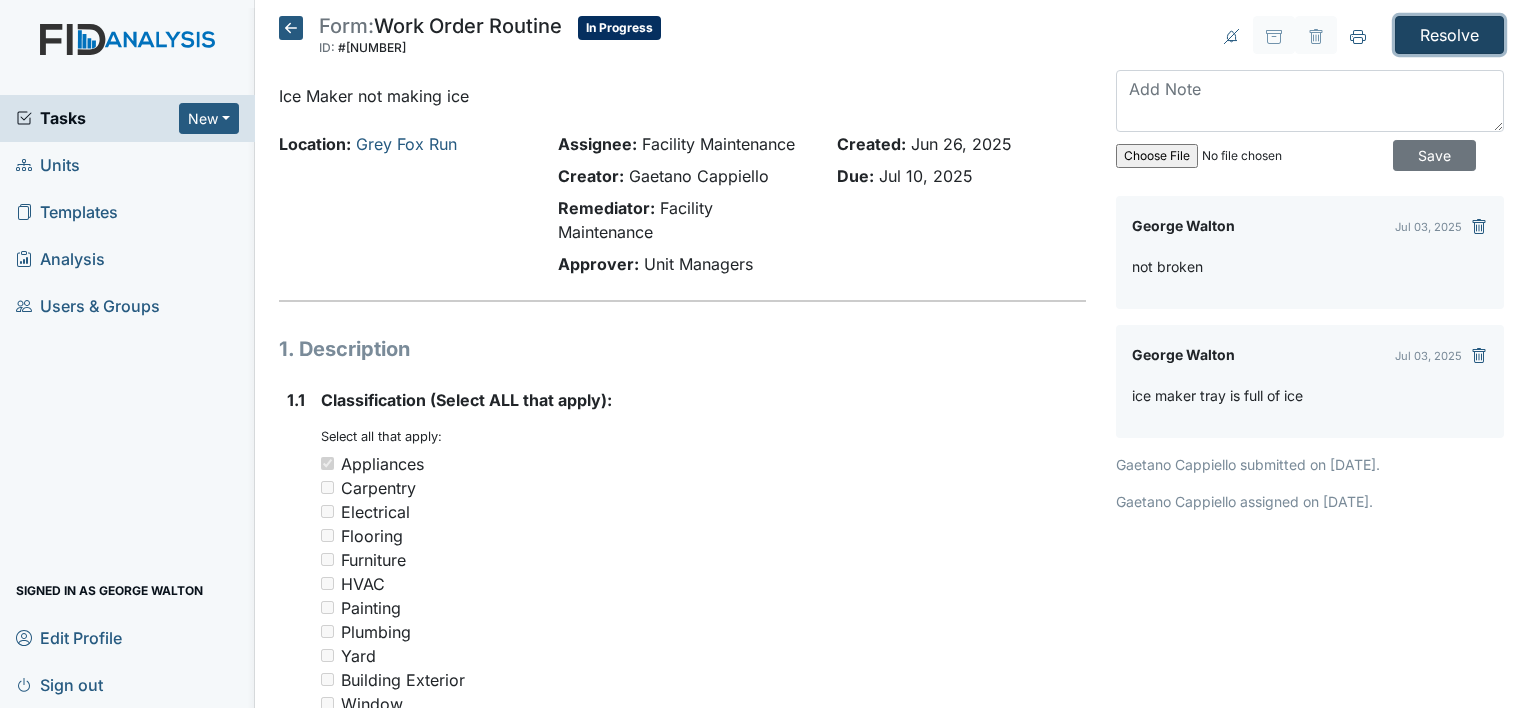 click on "Resolve" at bounding box center (1449, 35) 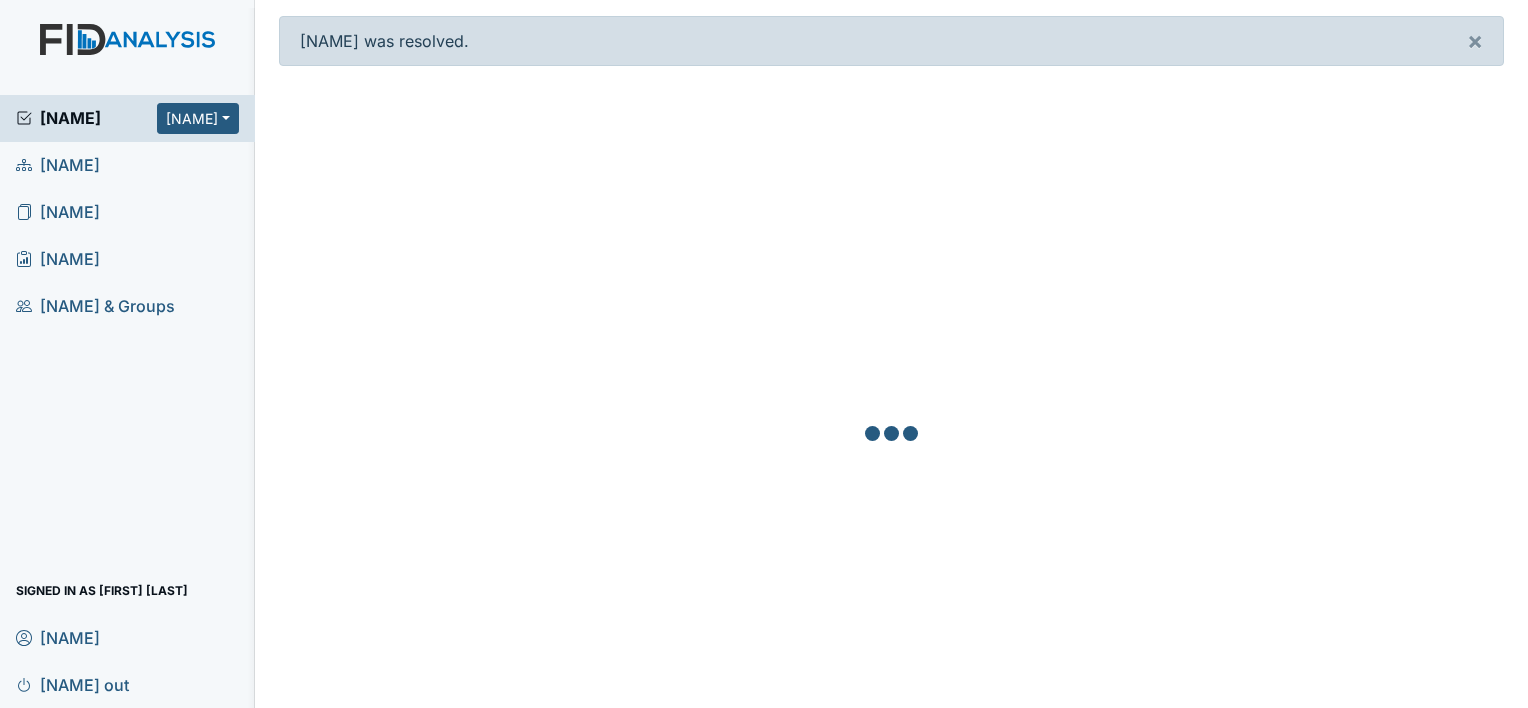 scroll, scrollTop: 0, scrollLeft: 0, axis: both 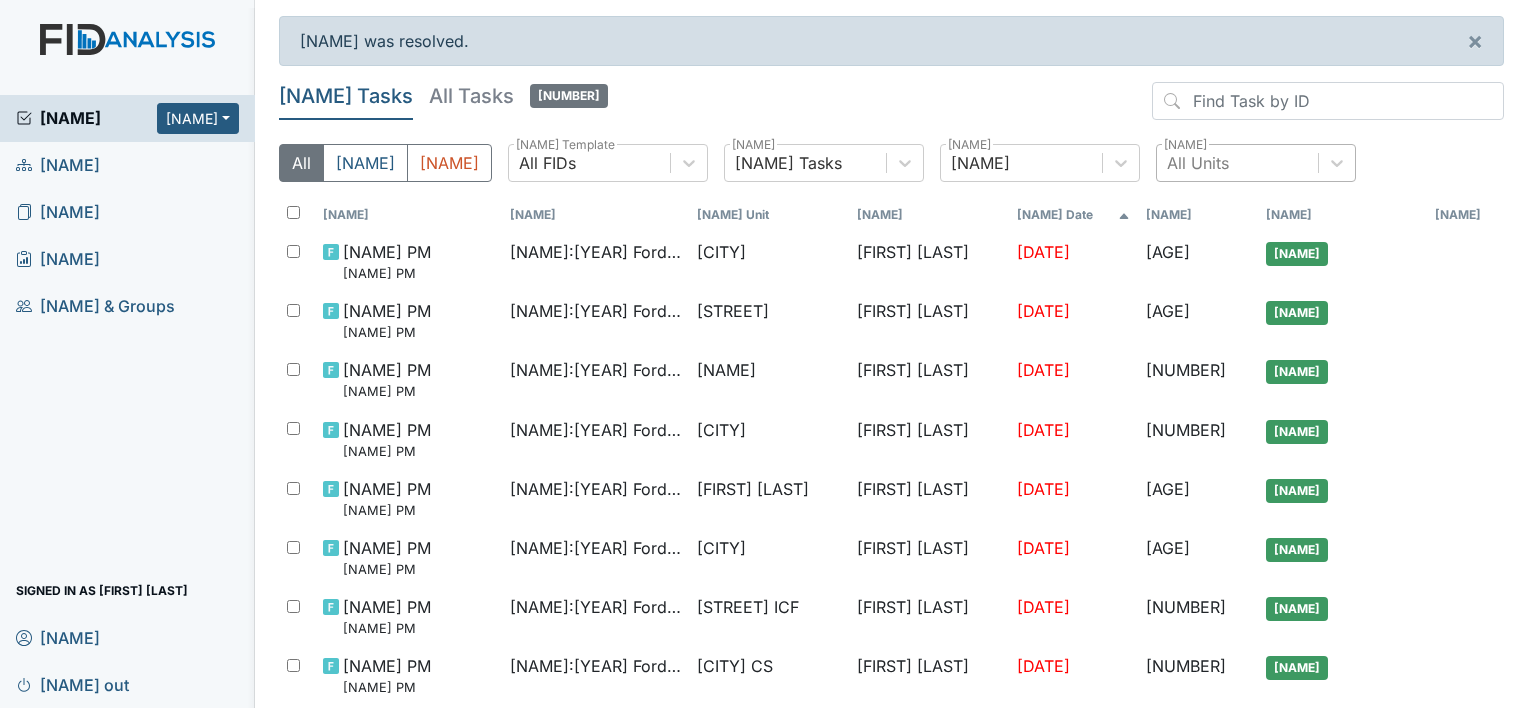 click on "All Units" at bounding box center [1198, 163] 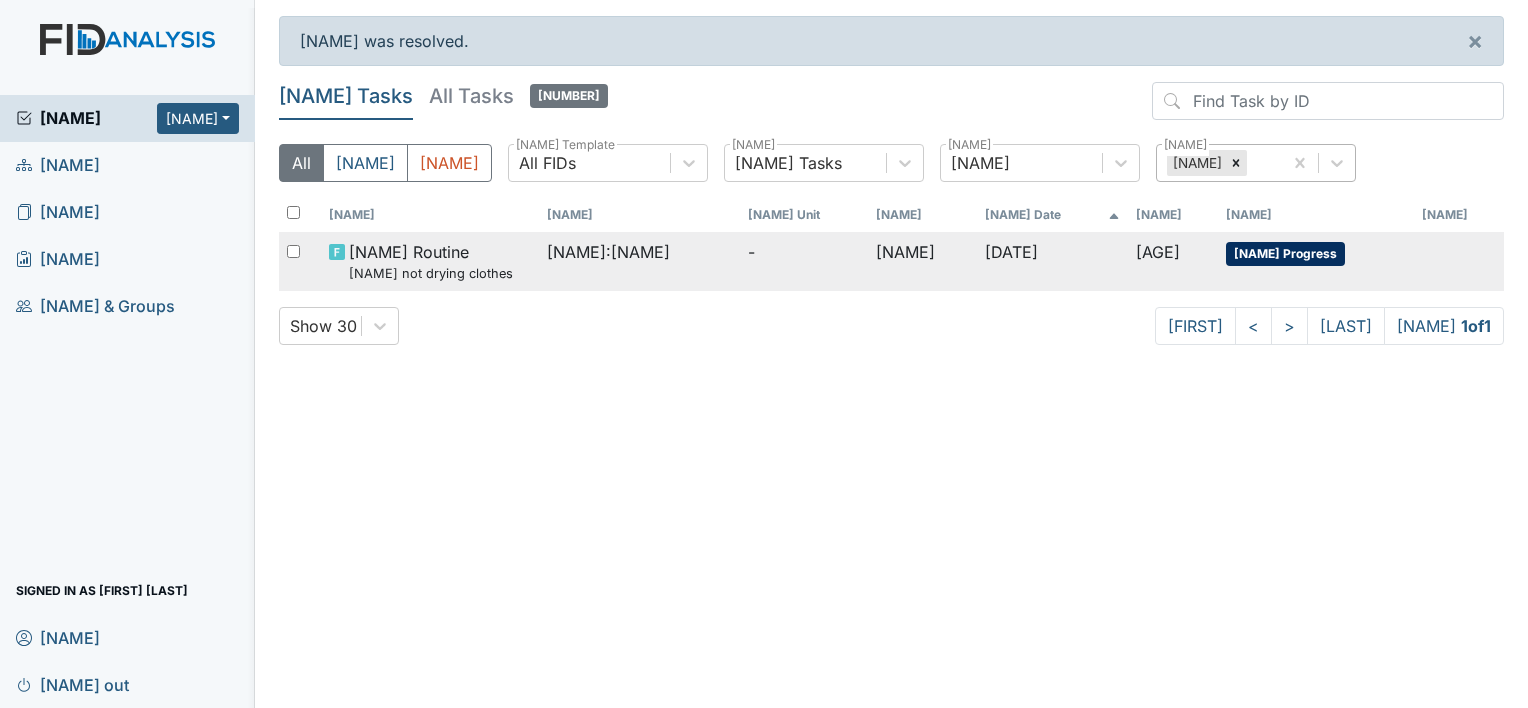 click on "[NAME]" at bounding box center [922, 261] 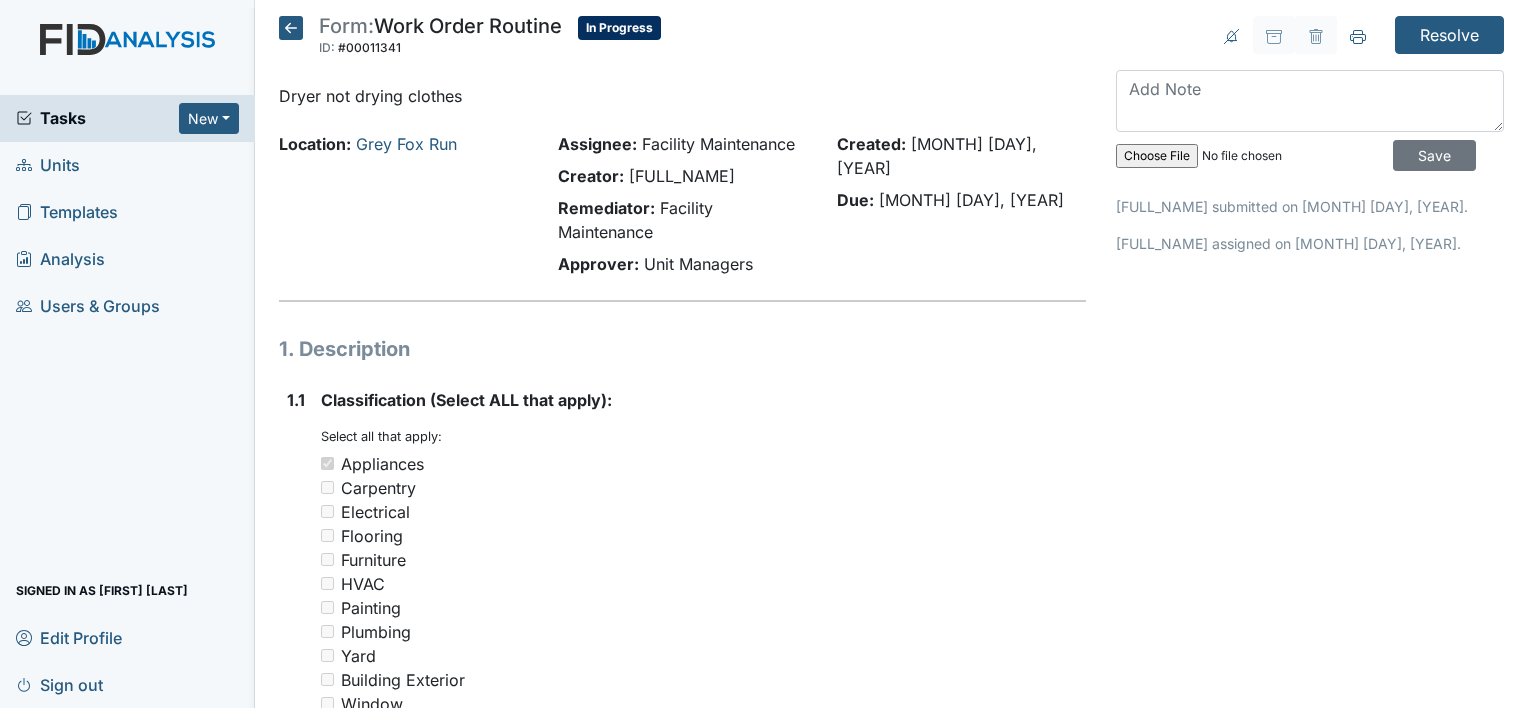 scroll, scrollTop: 0, scrollLeft: 0, axis: both 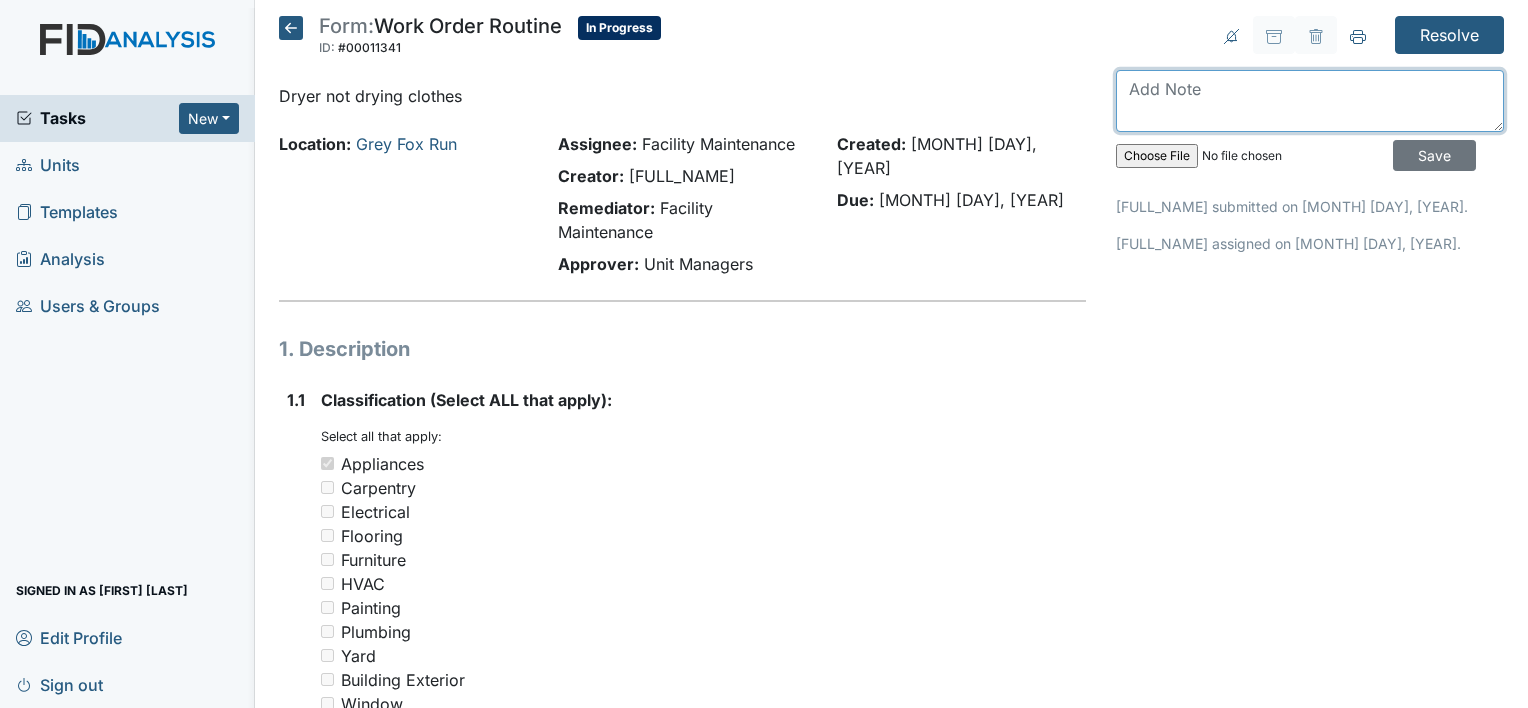 click at bounding box center [1310, 101] 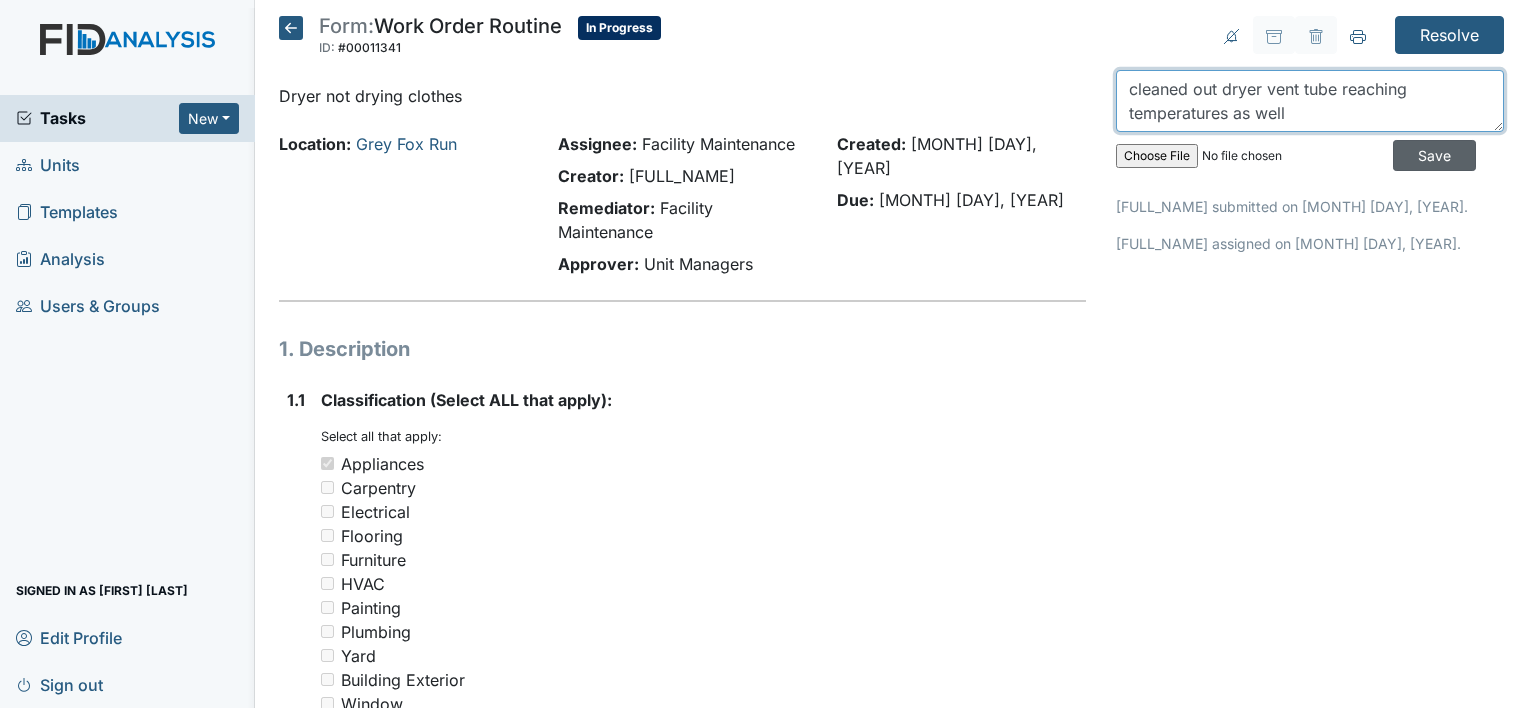 type on "cleaned out dryer vent tube reaching temperatures as well" 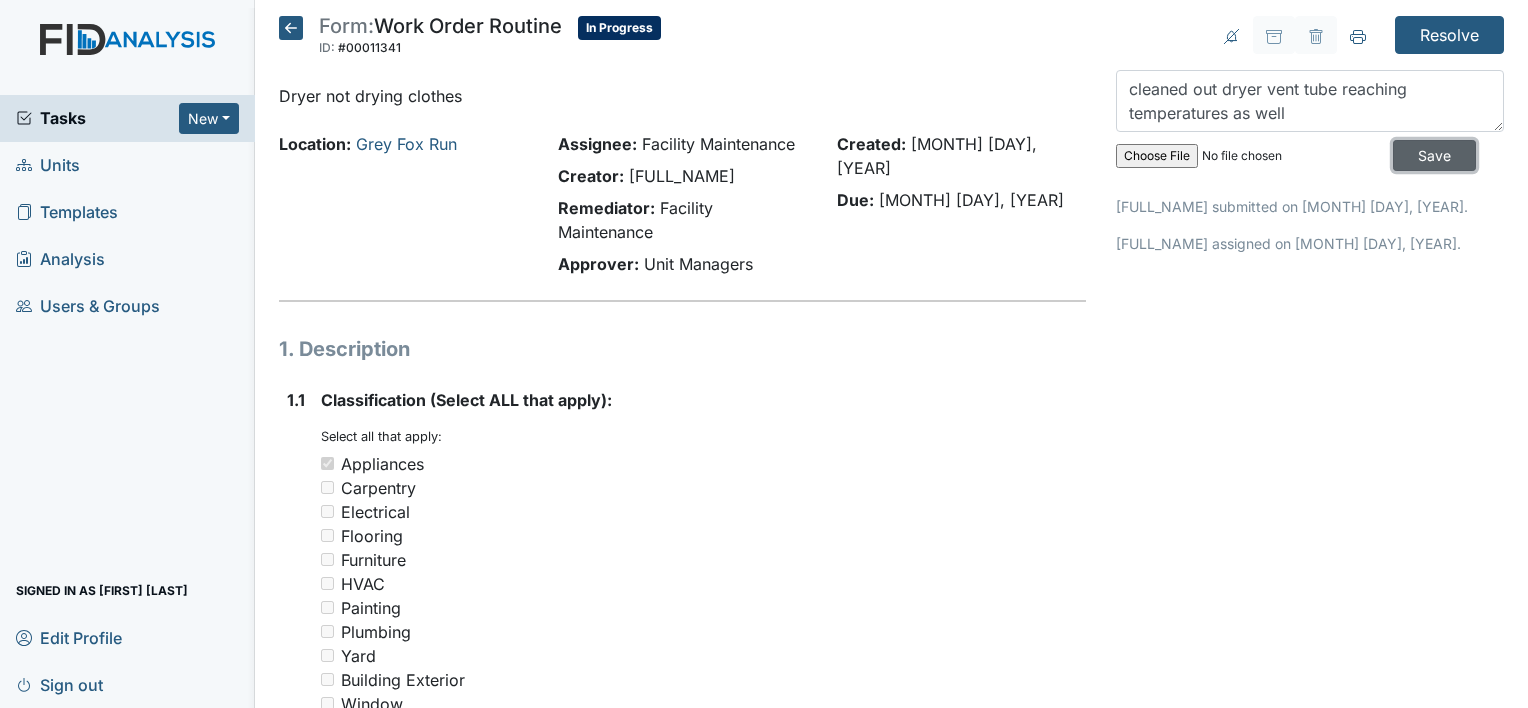 click on "Save" at bounding box center [1434, 155] 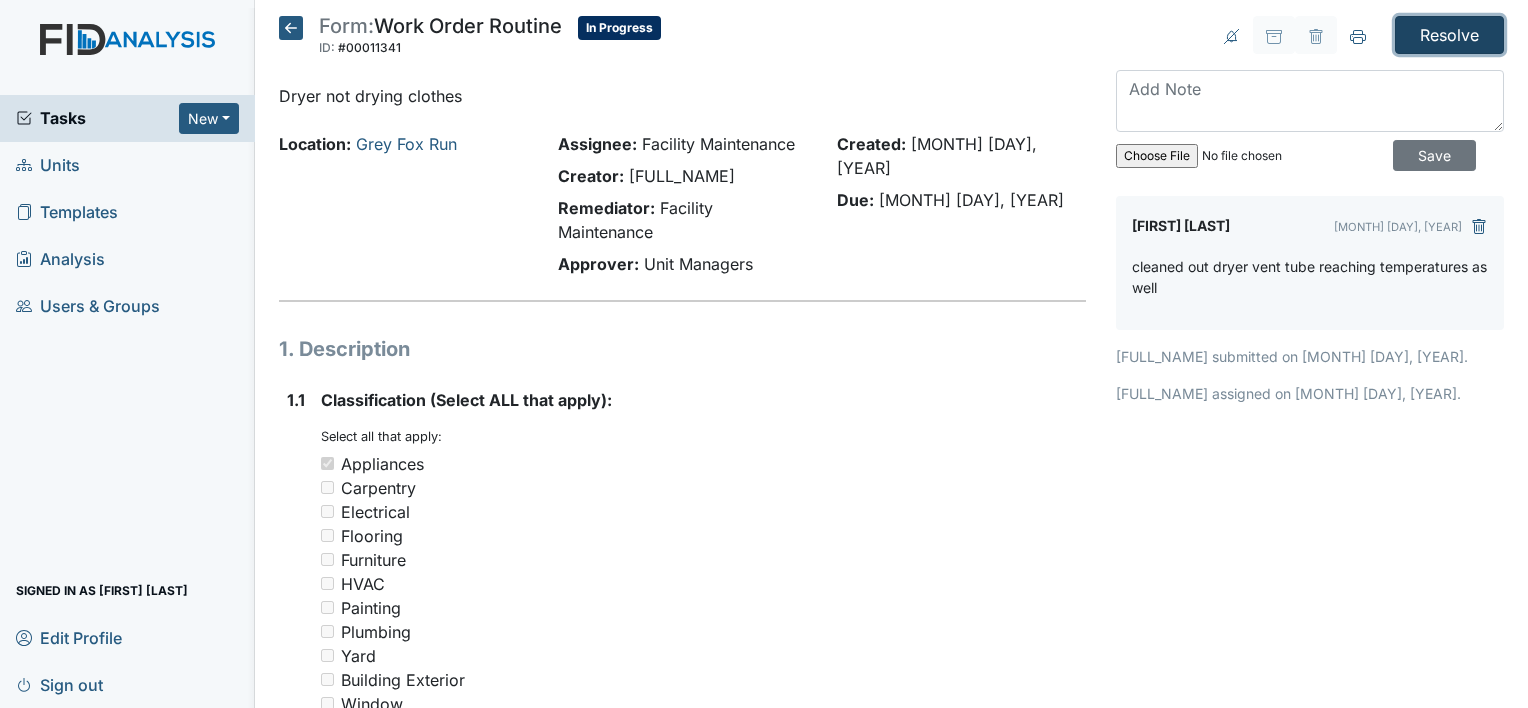 click on "Resolve" at bounding box center (1449, 35) 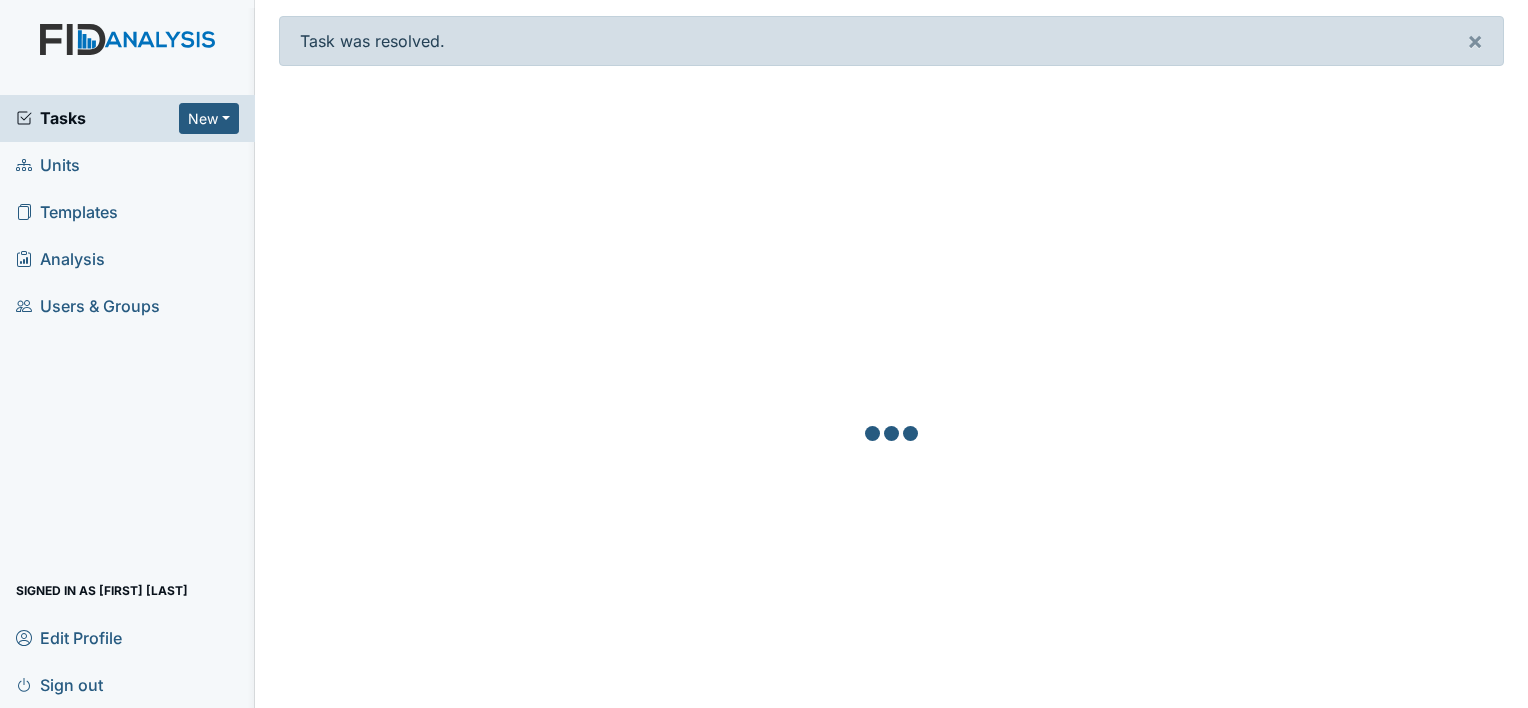 scroll, scrollTop: 0, scrollLeft: 0, axis: both 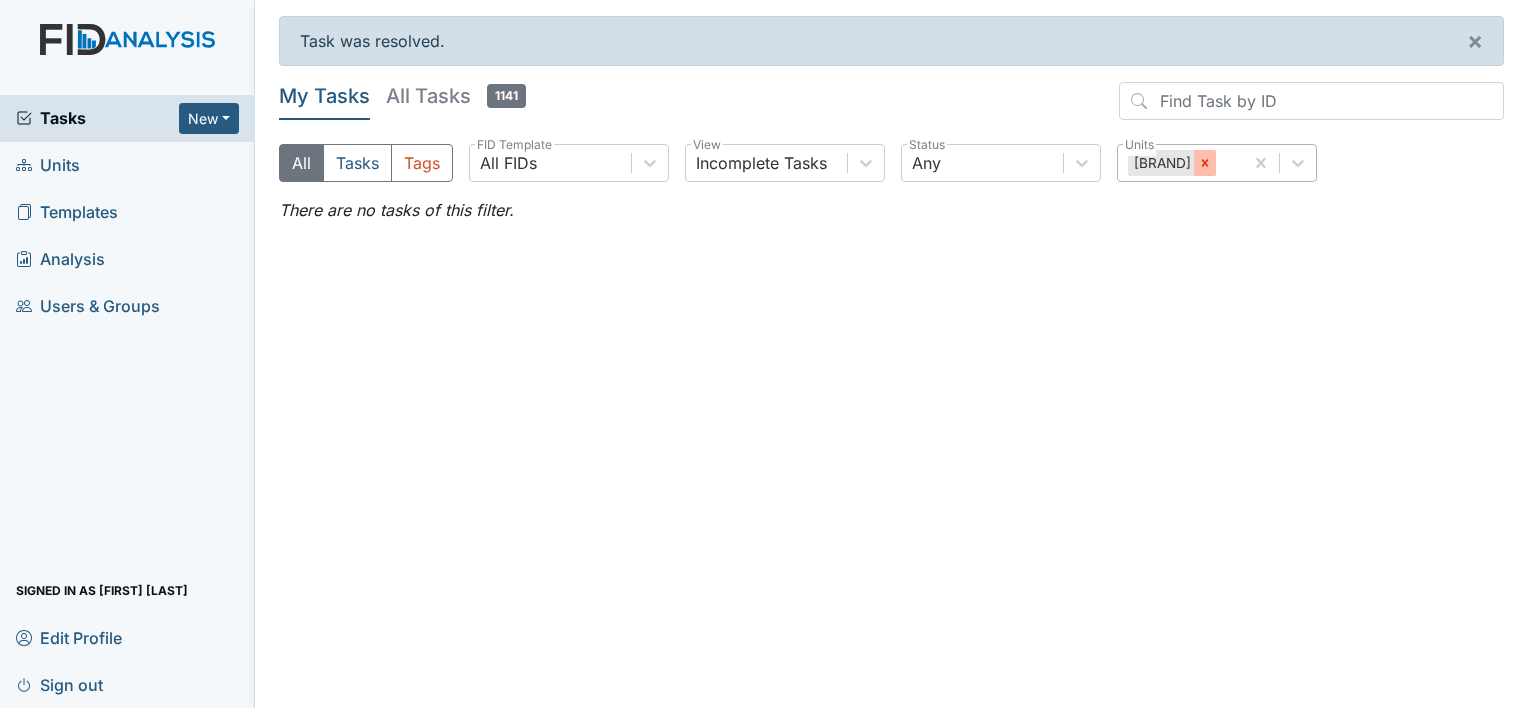 click at bounding box center (1205, 163) 